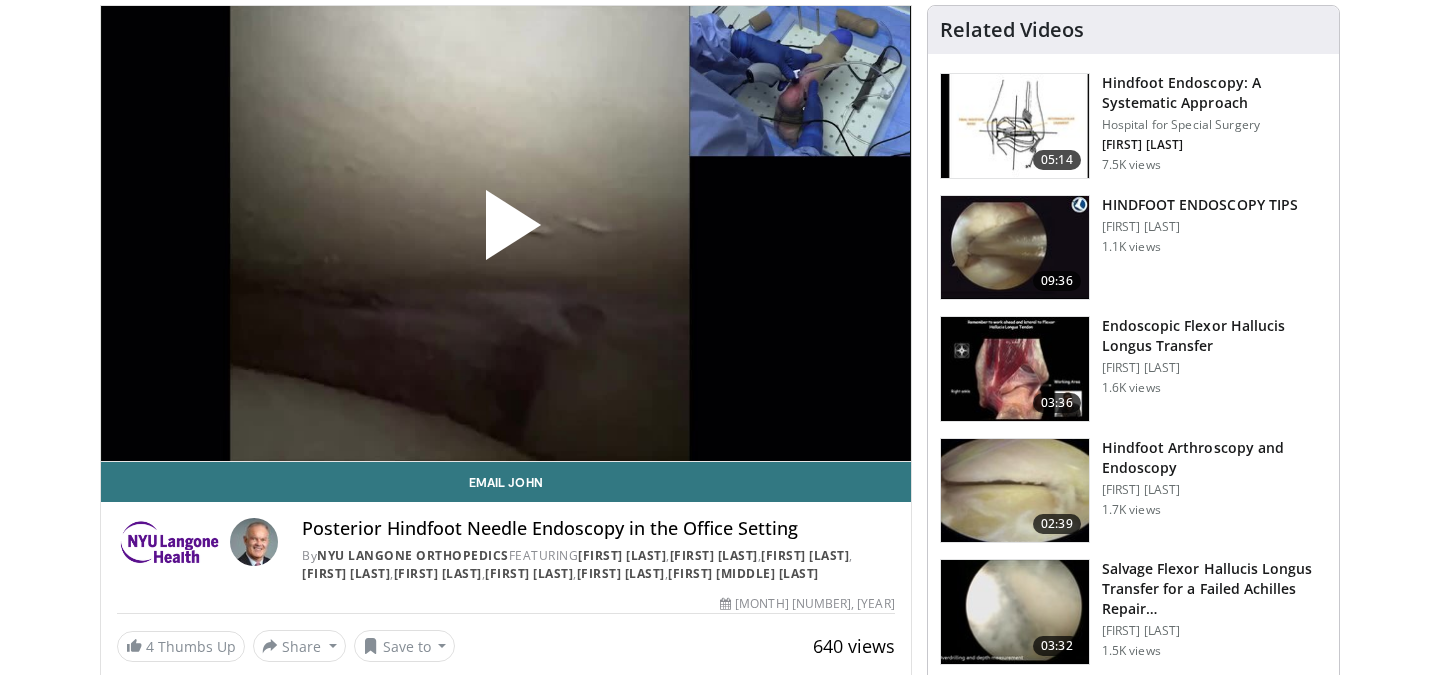 scroll, scrollTop: 149, scrollLeft: 0, axis: vertical 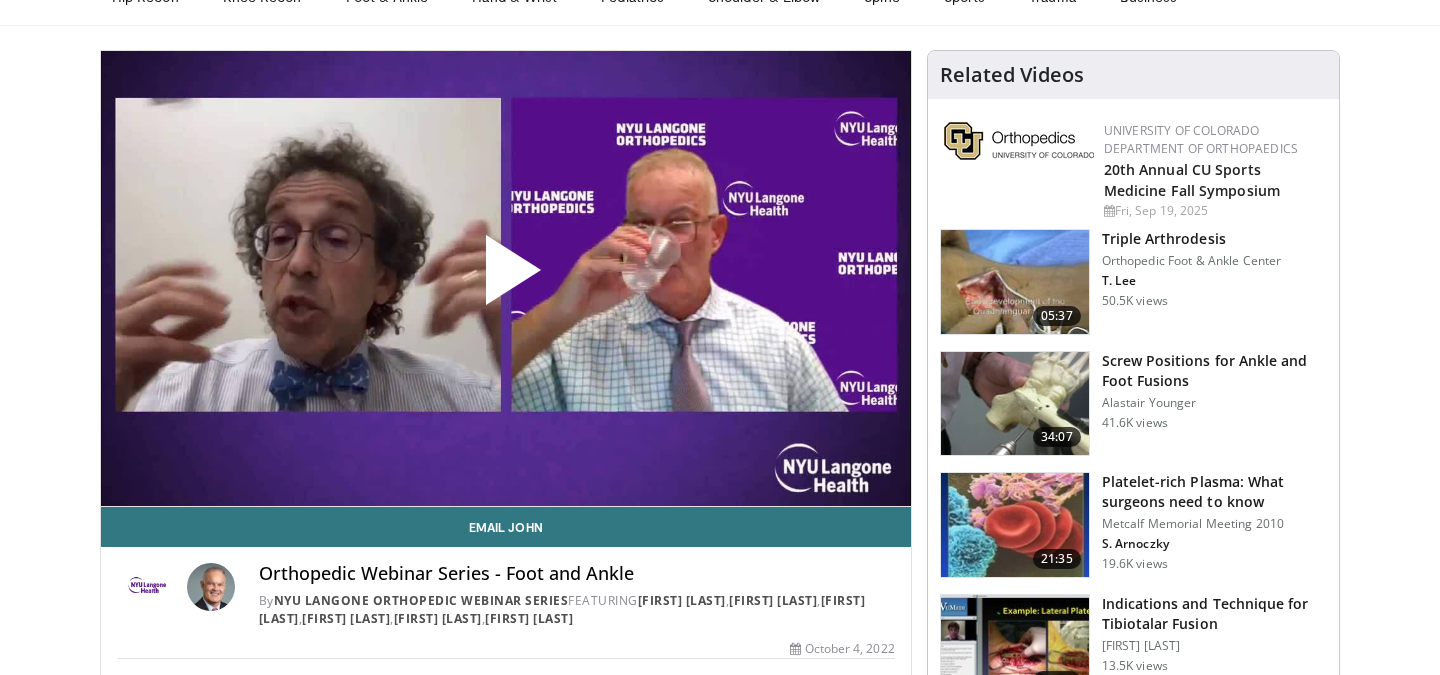 click at bounding box center [506, 278] 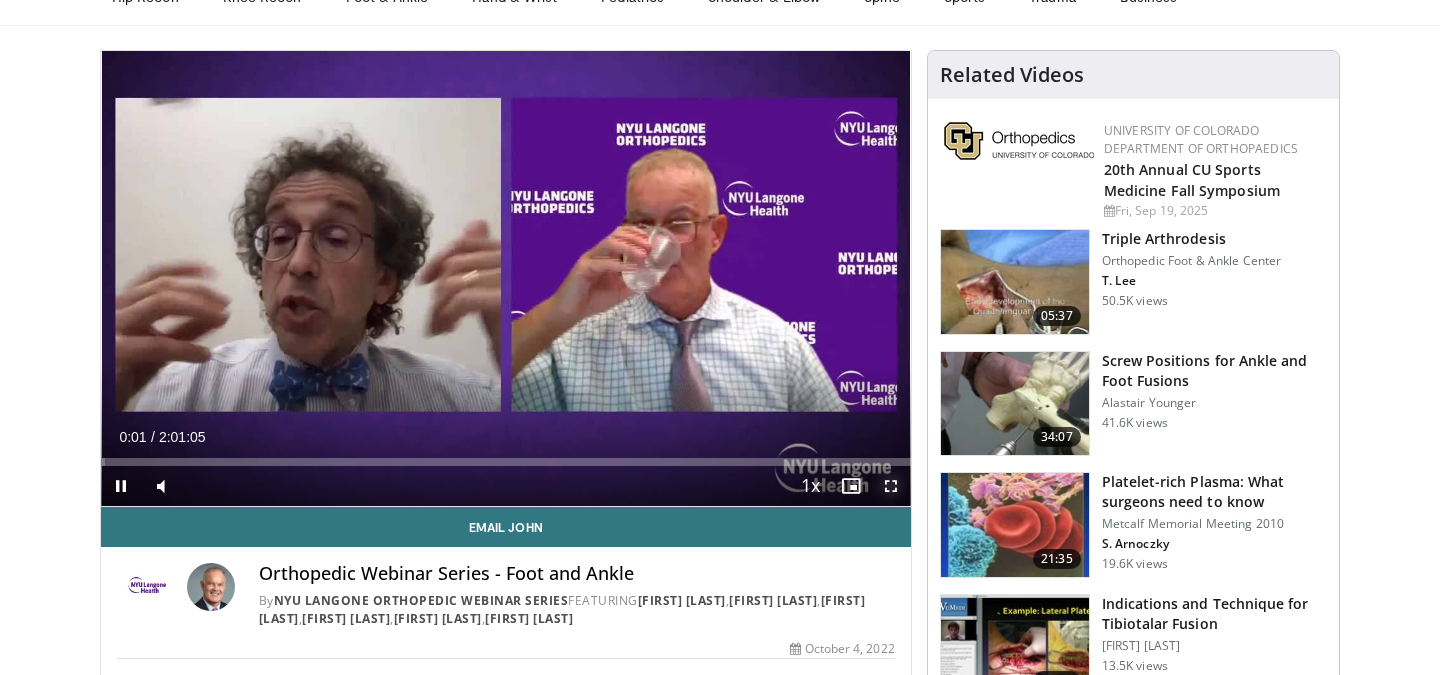 click at bounding box center [891, 486] 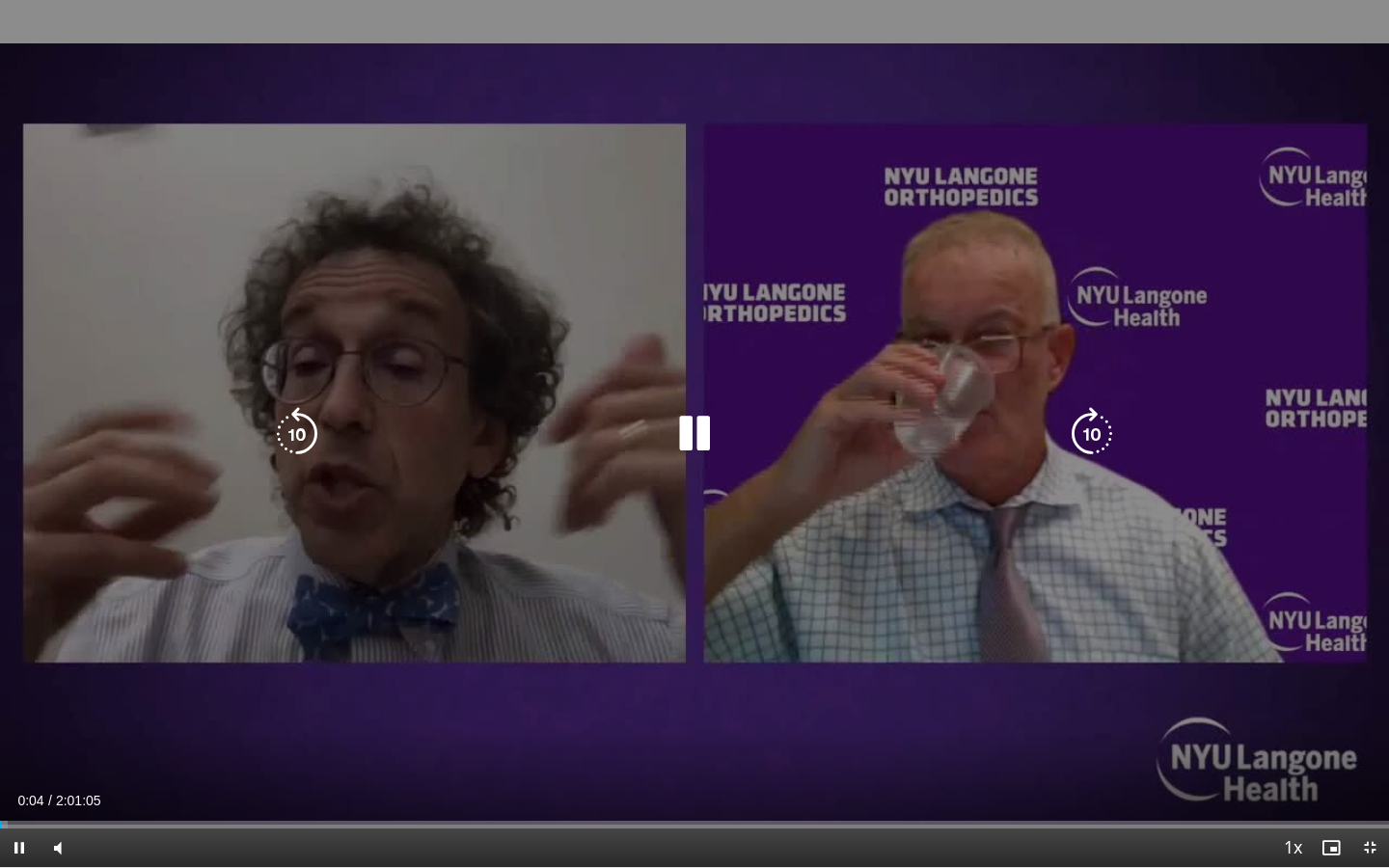 click on "10 seconds
Tap to unmute" at bounding box center [694, 433] 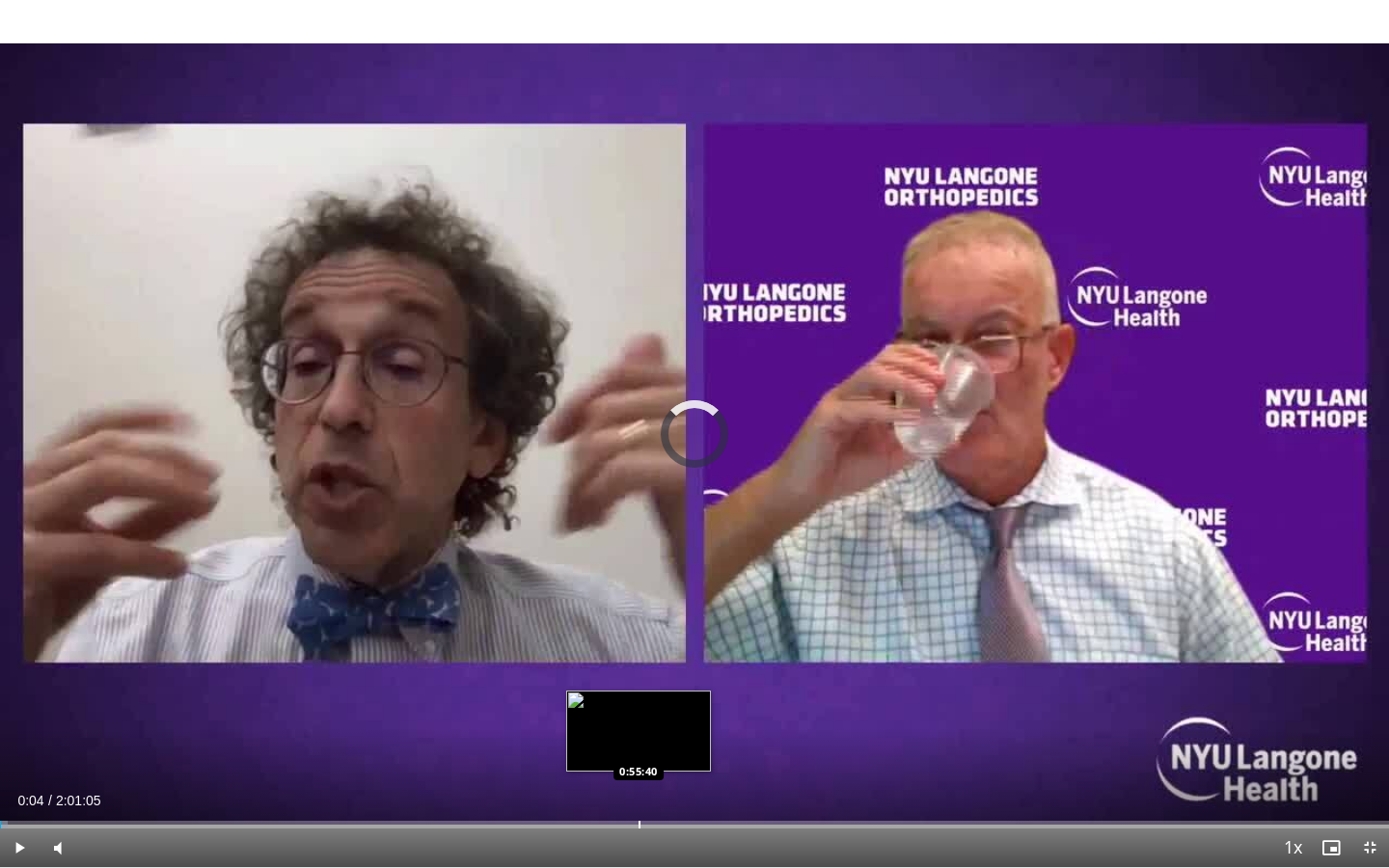 click at bounding box center (640, 825) 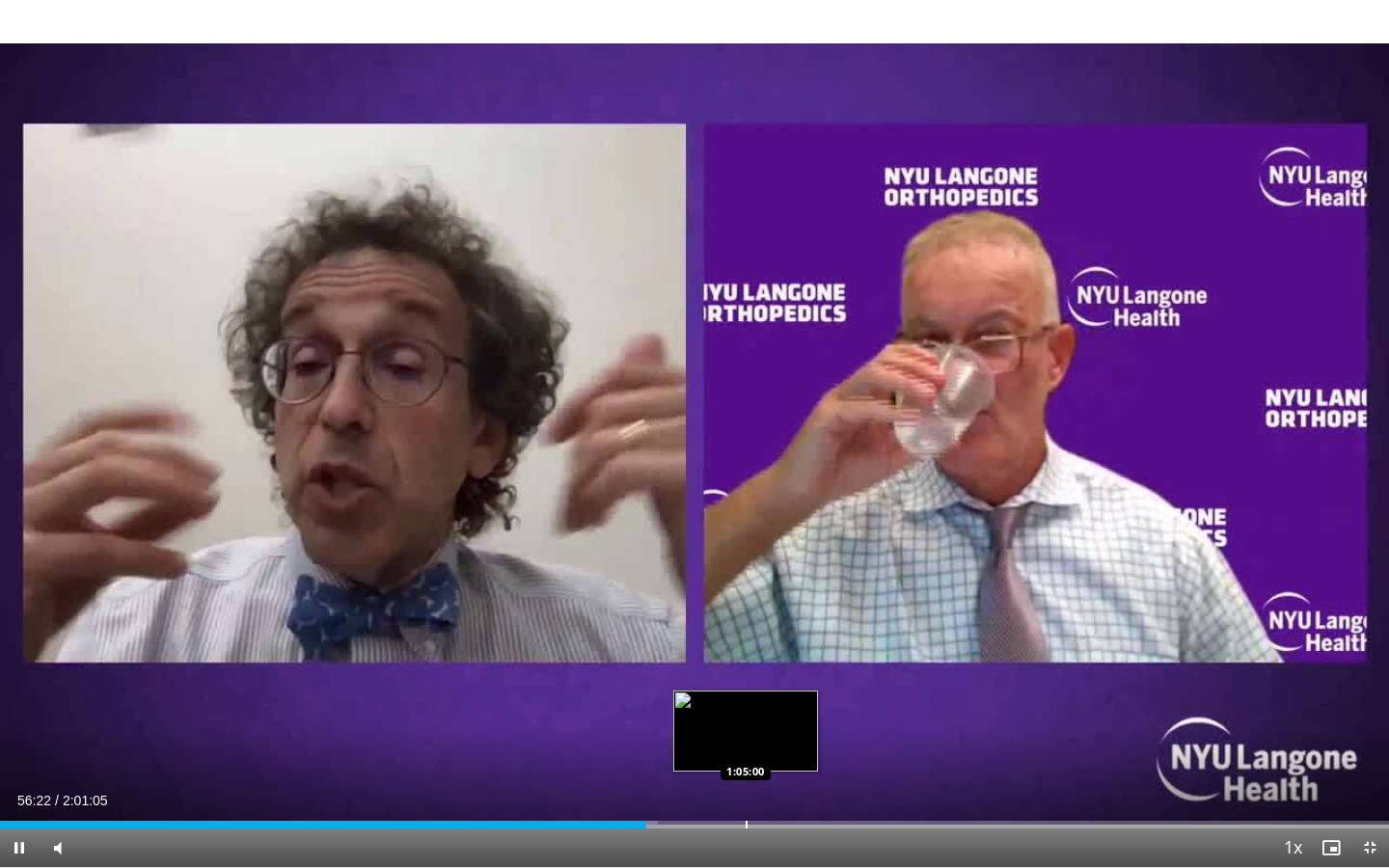 click at bounding box center [747, 825] 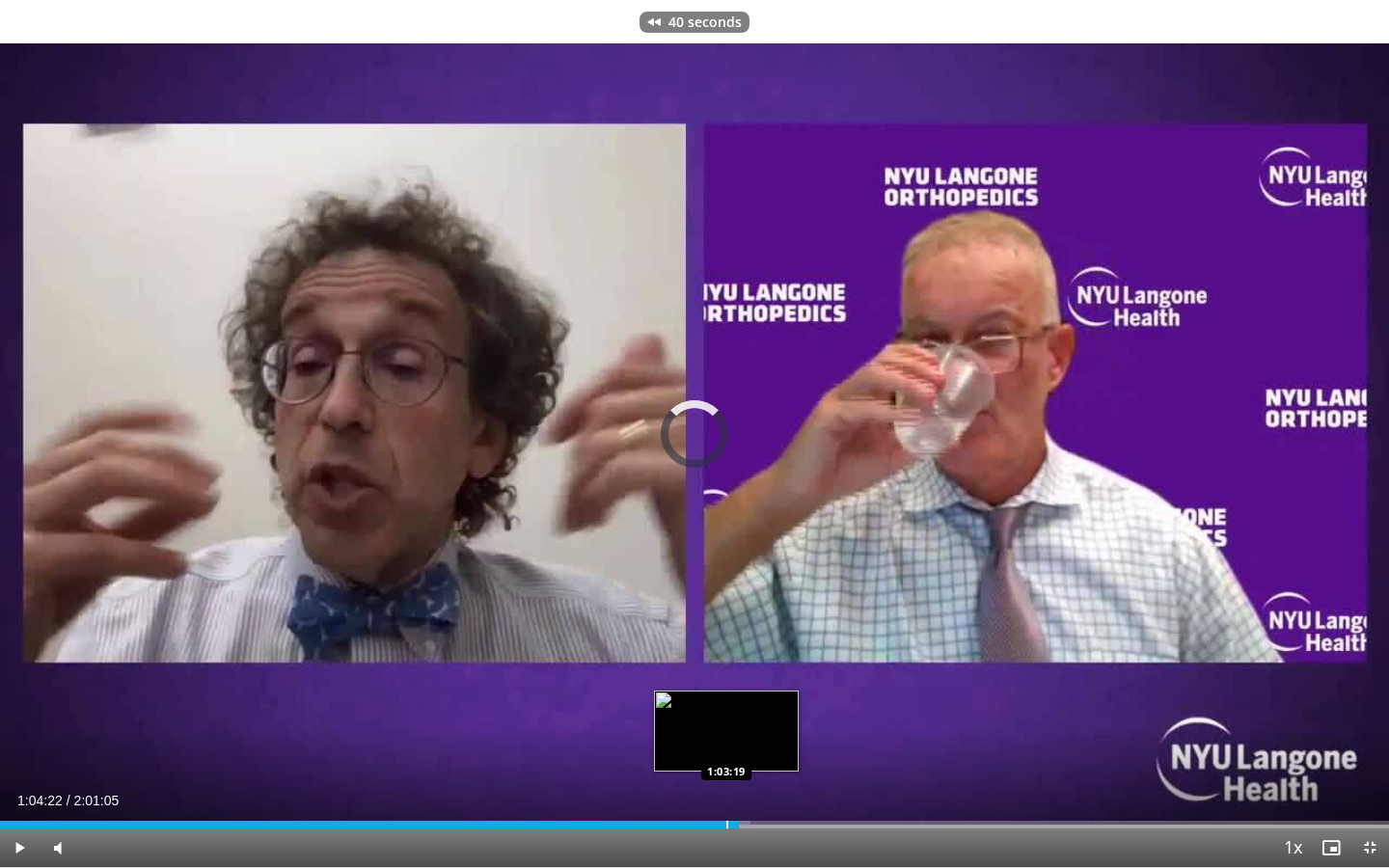 click at bounding box center [727, 825] 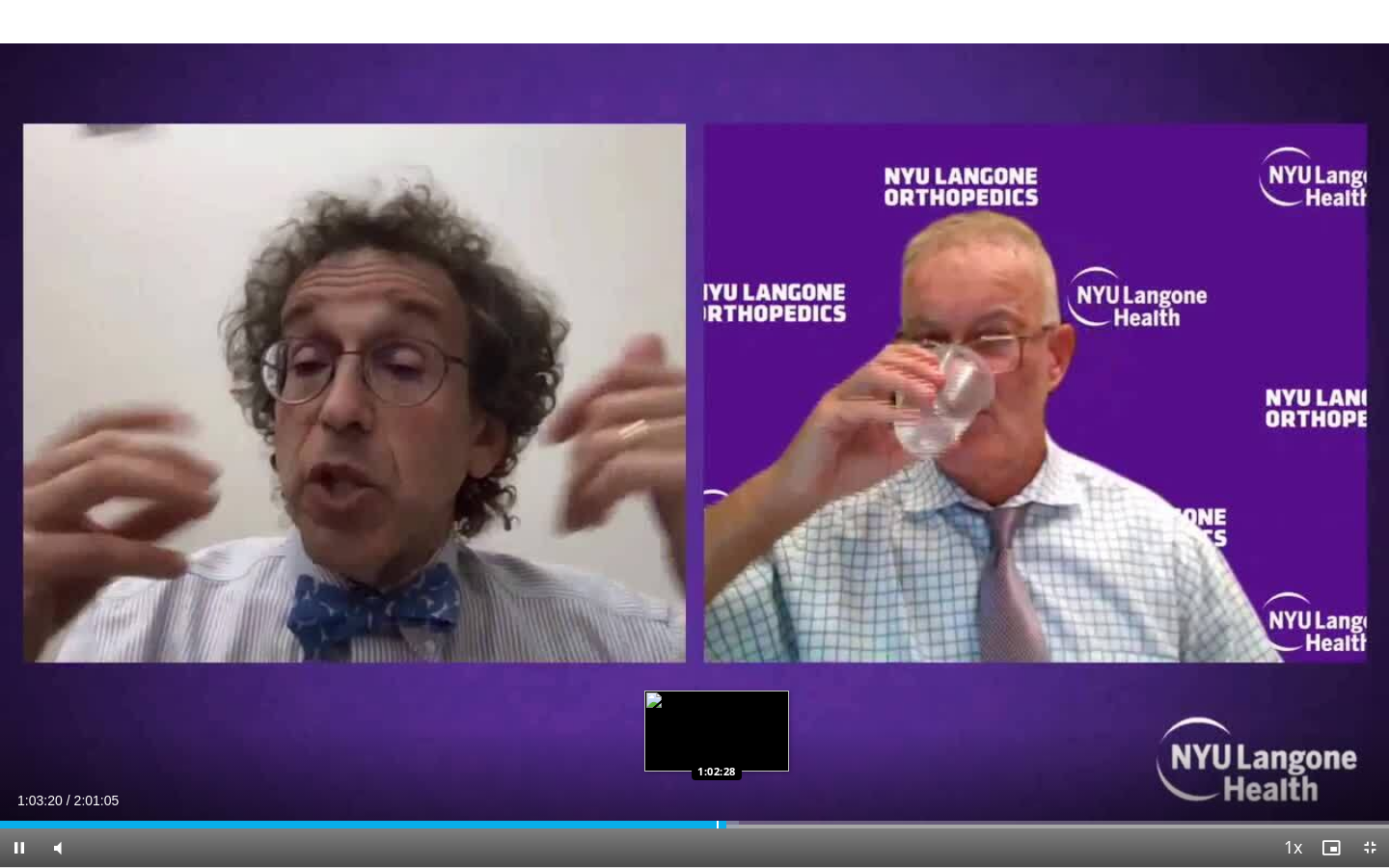 click at bounding box center [718, 825] 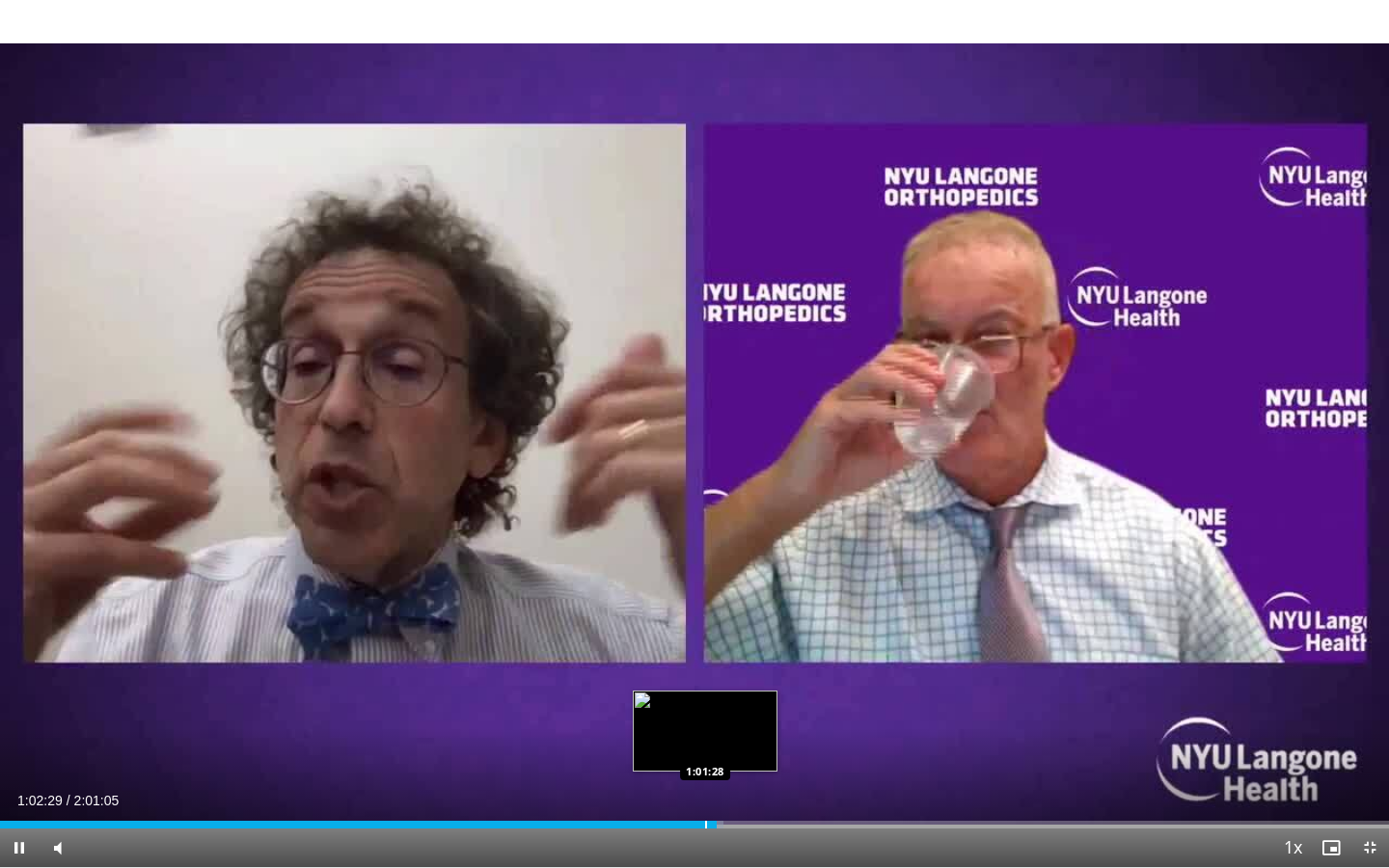 click at bounding box center (706, 825) 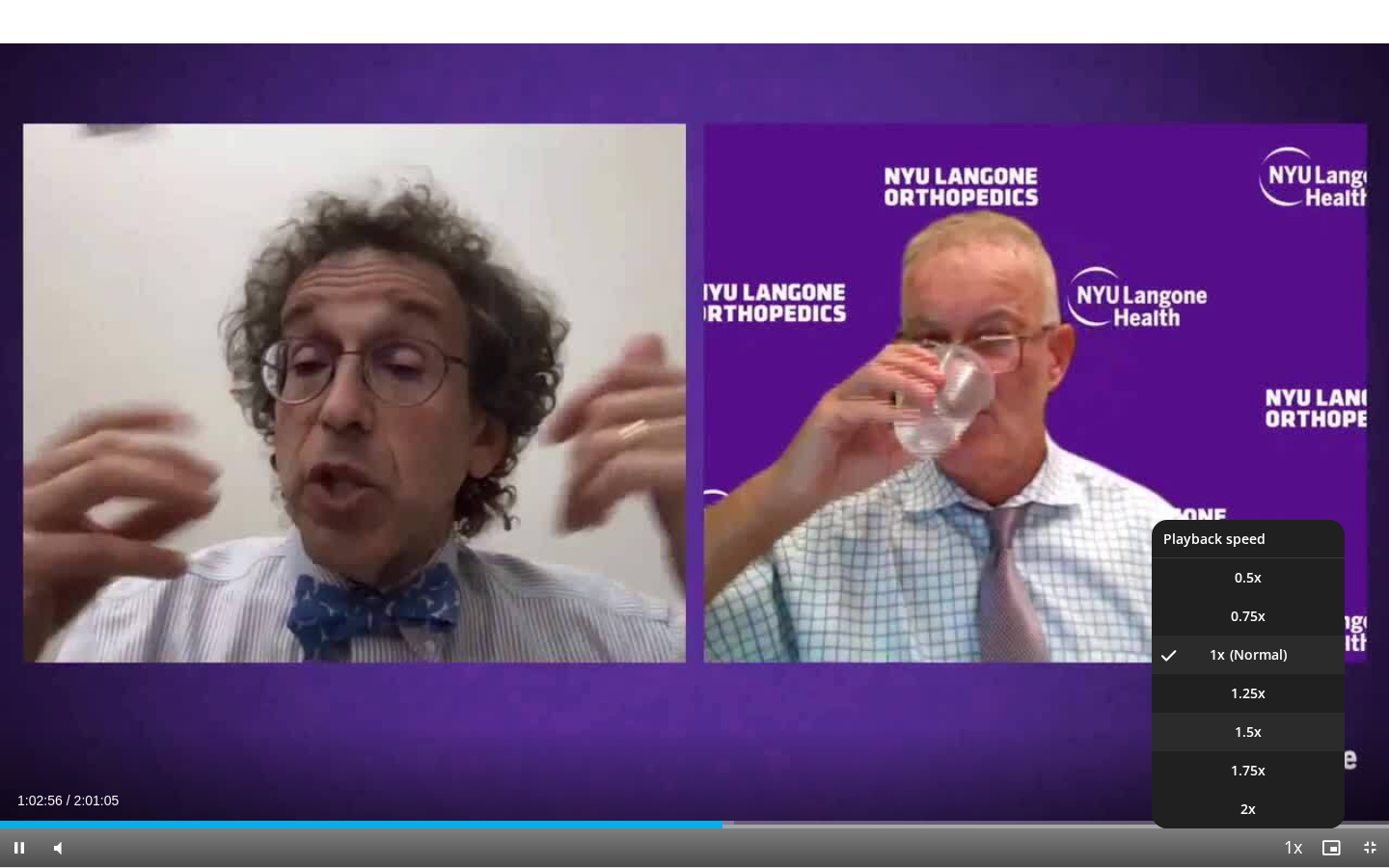 click on "1.5x" at bounding box center (1248, 732) 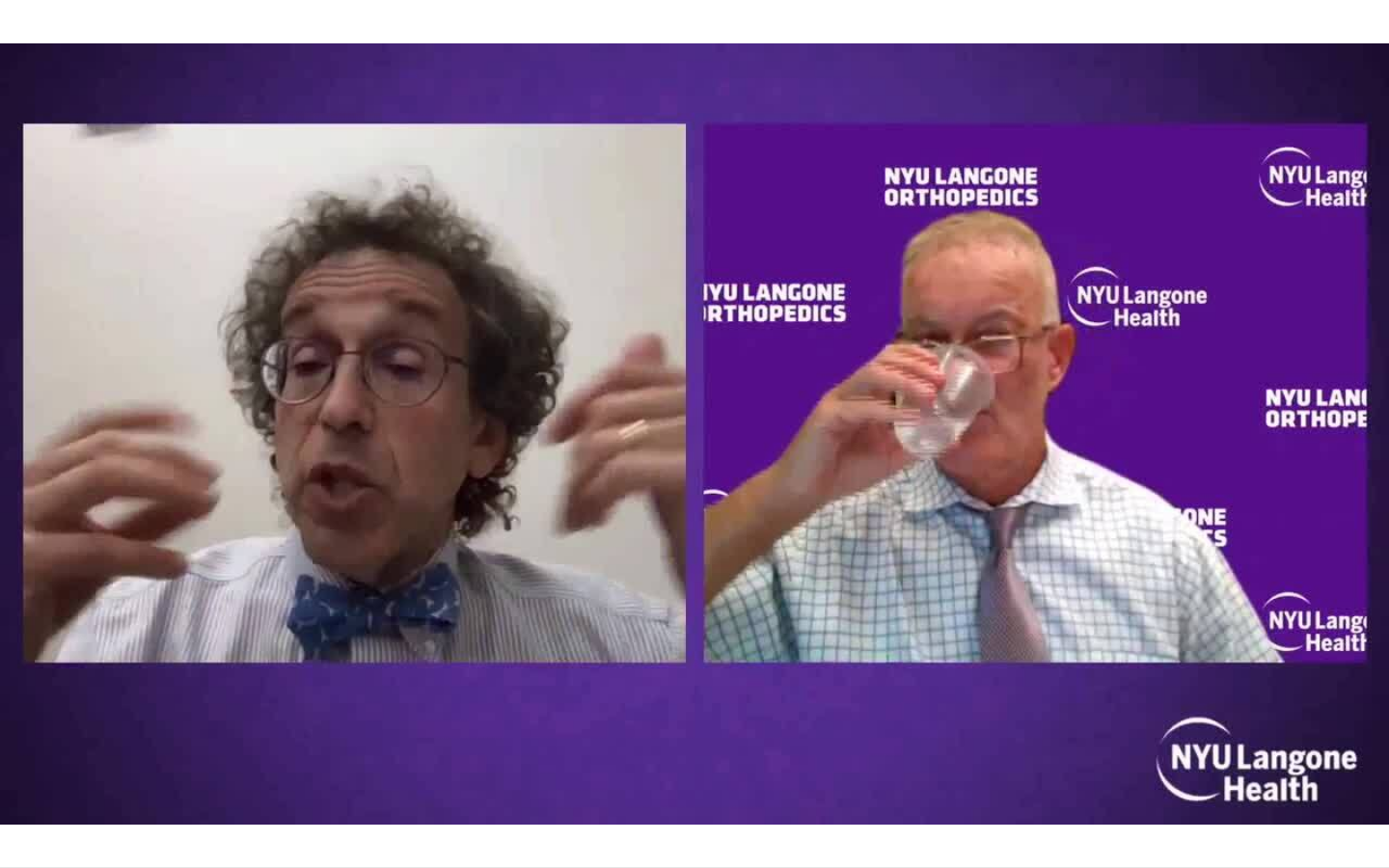 type 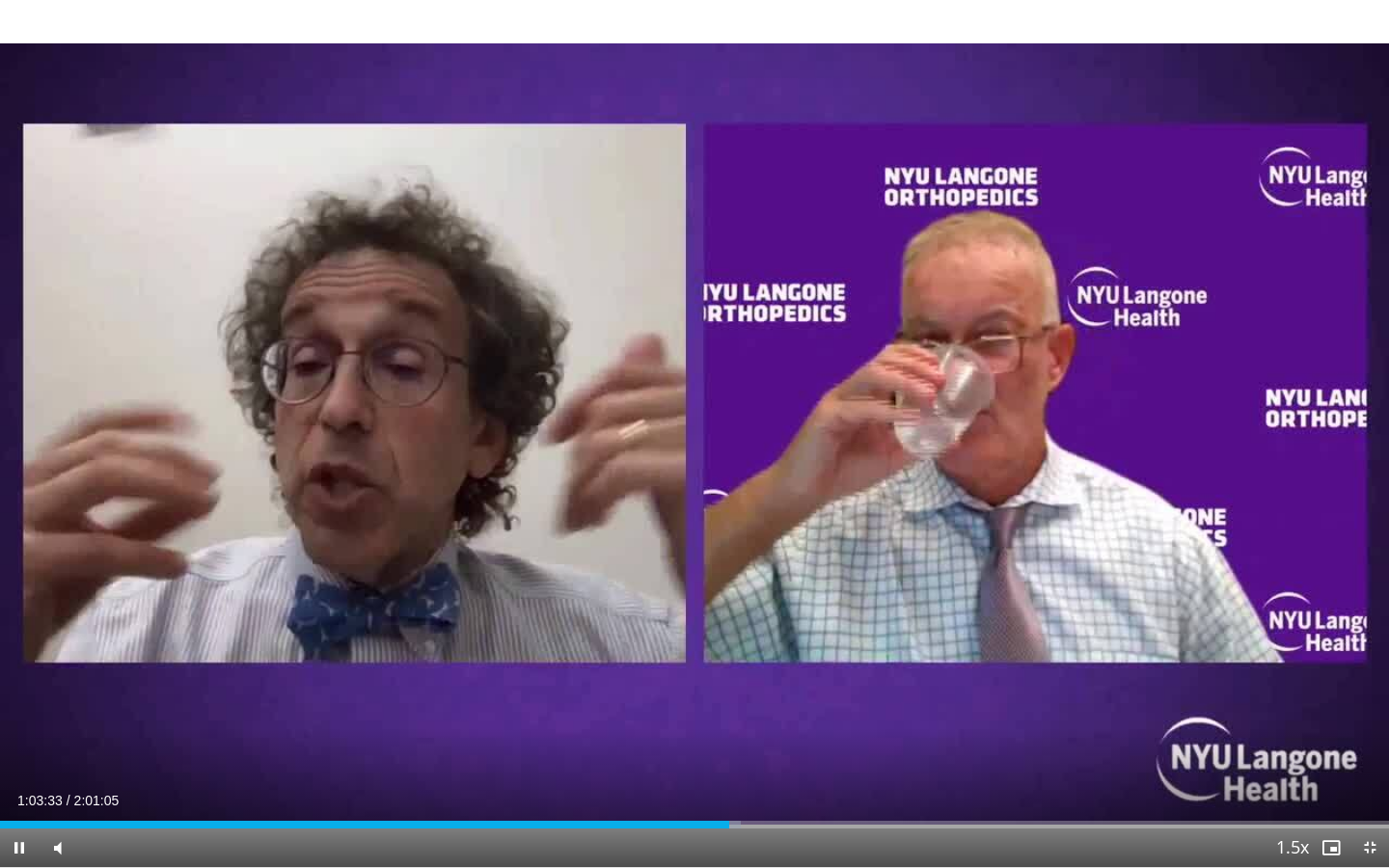 click on "Playback Rate" at bounding box center (1293, 848) 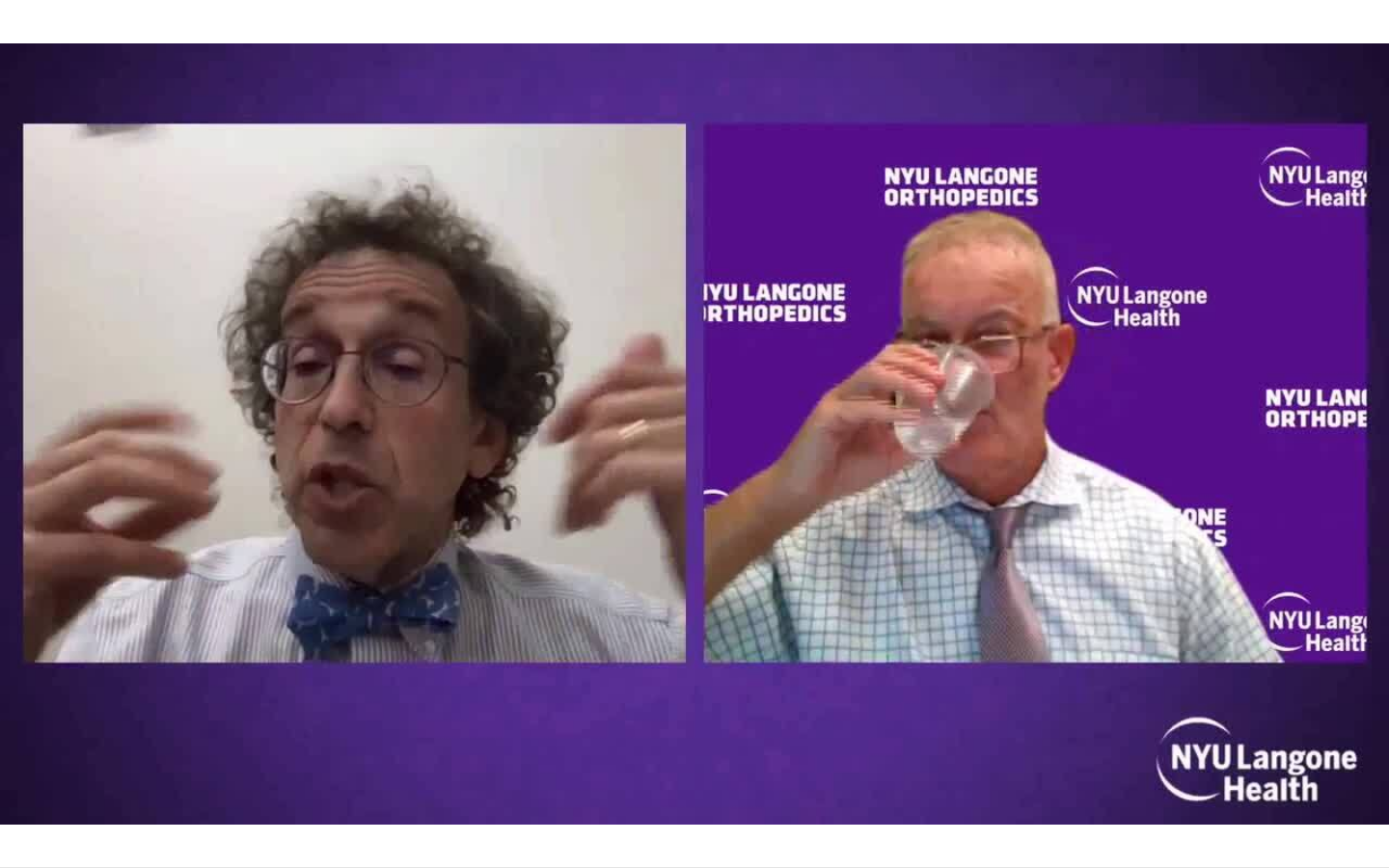 click on "Playback Rate" at bounding box center (1293, 848) 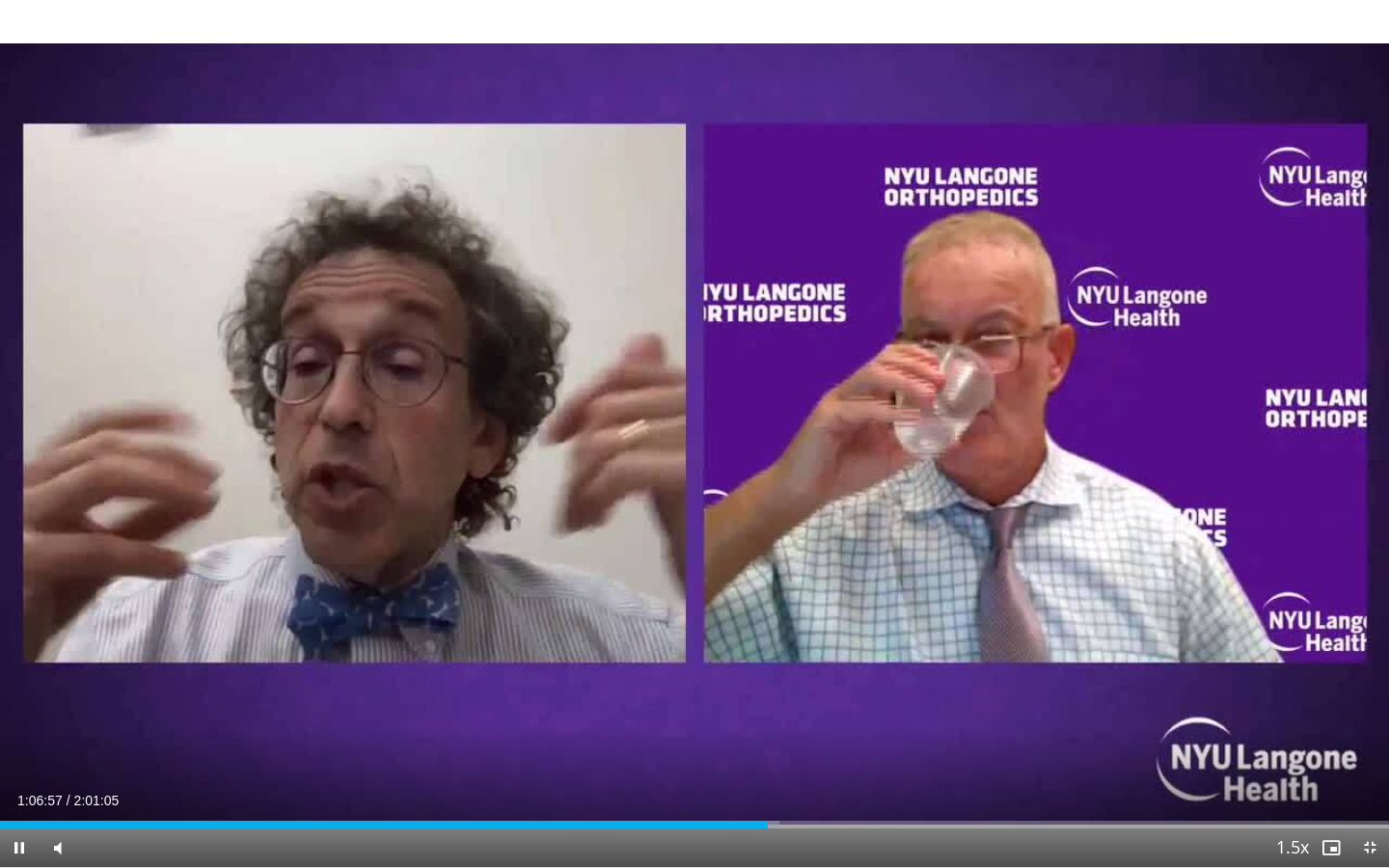 click on "Playback Rate" at bounding box center (1293, 848) 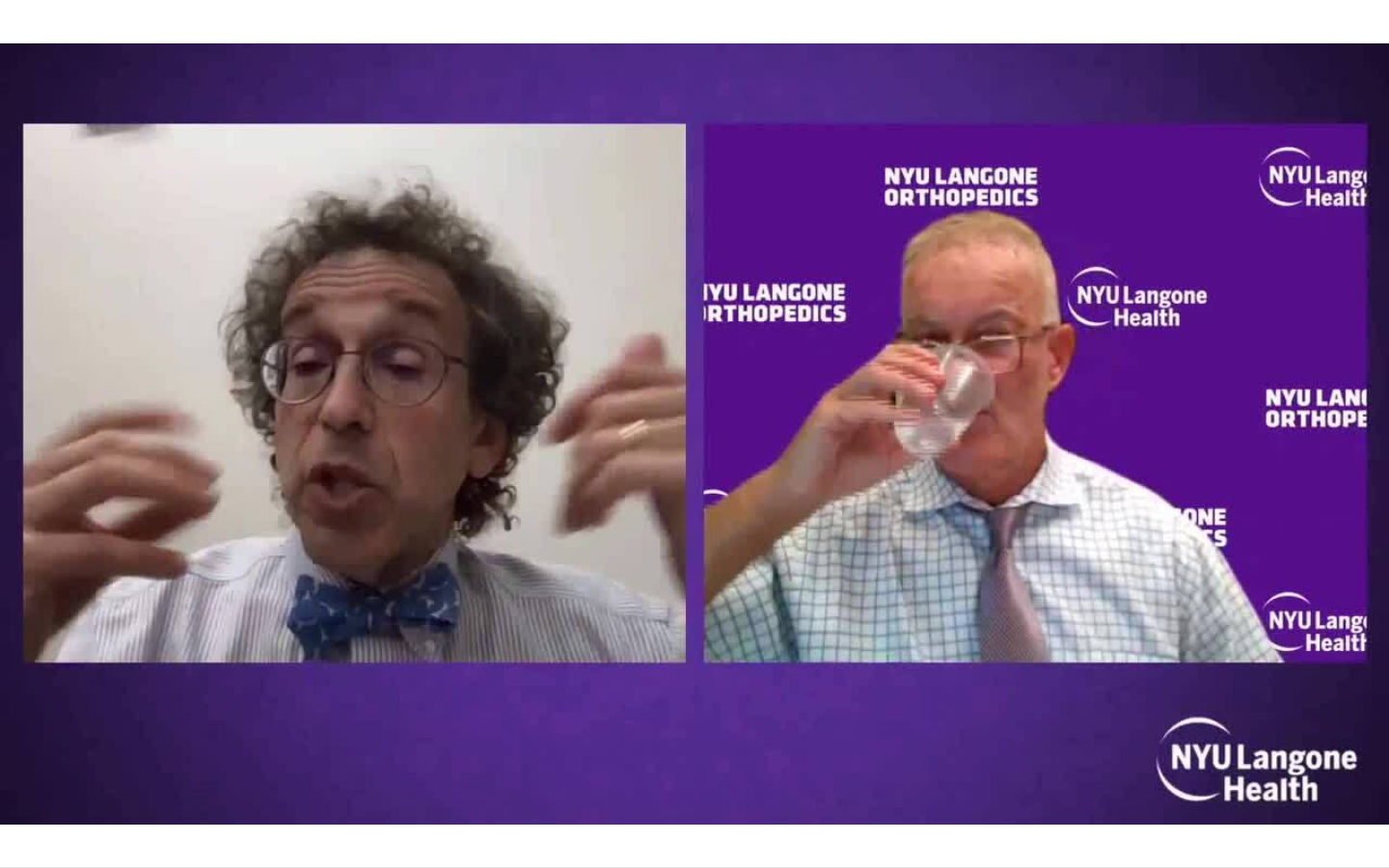 click on "Playback Rate" at bounding box center [1293, 848] 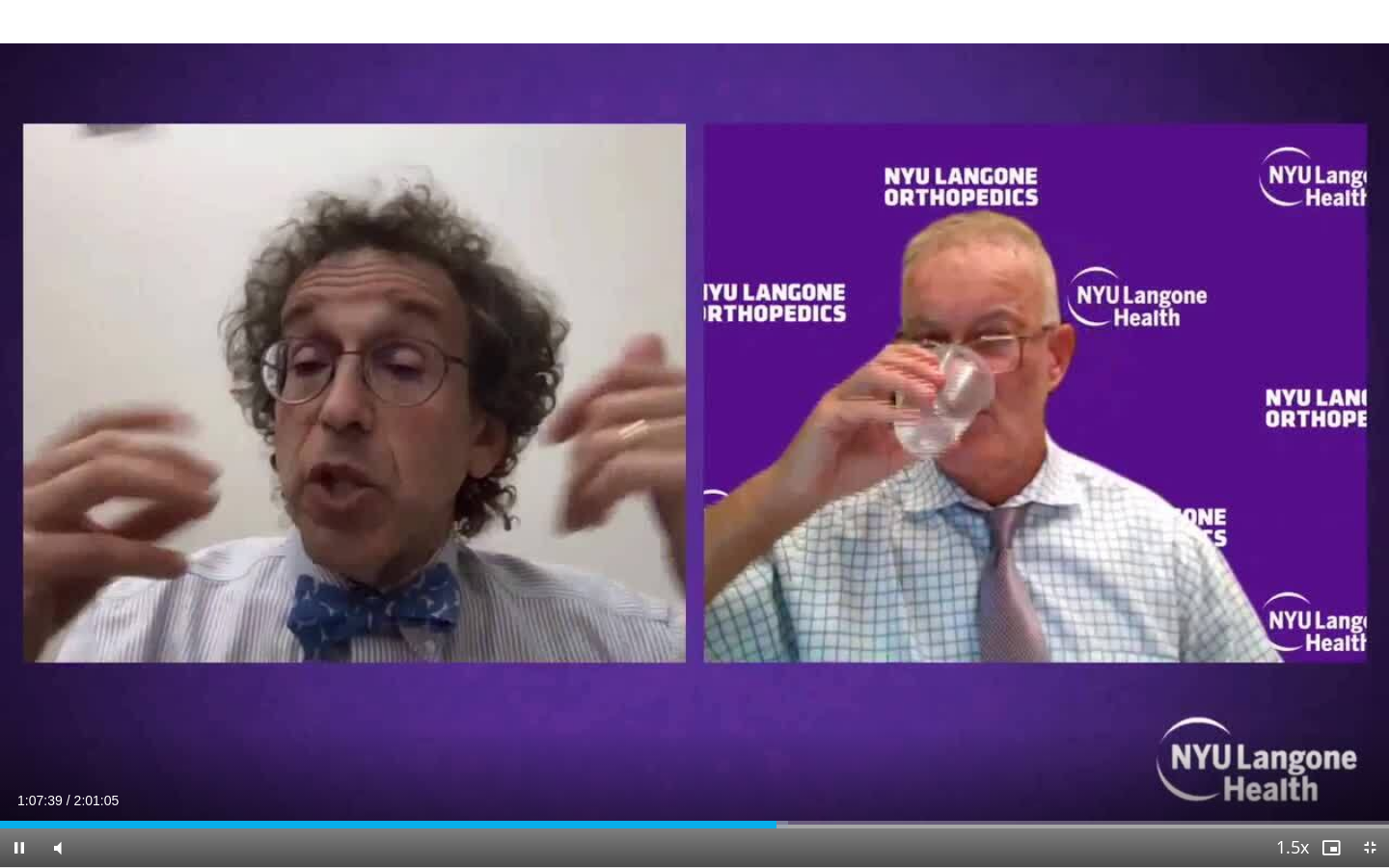 click on "Playback Rate" at bounding box center [1293, 848] 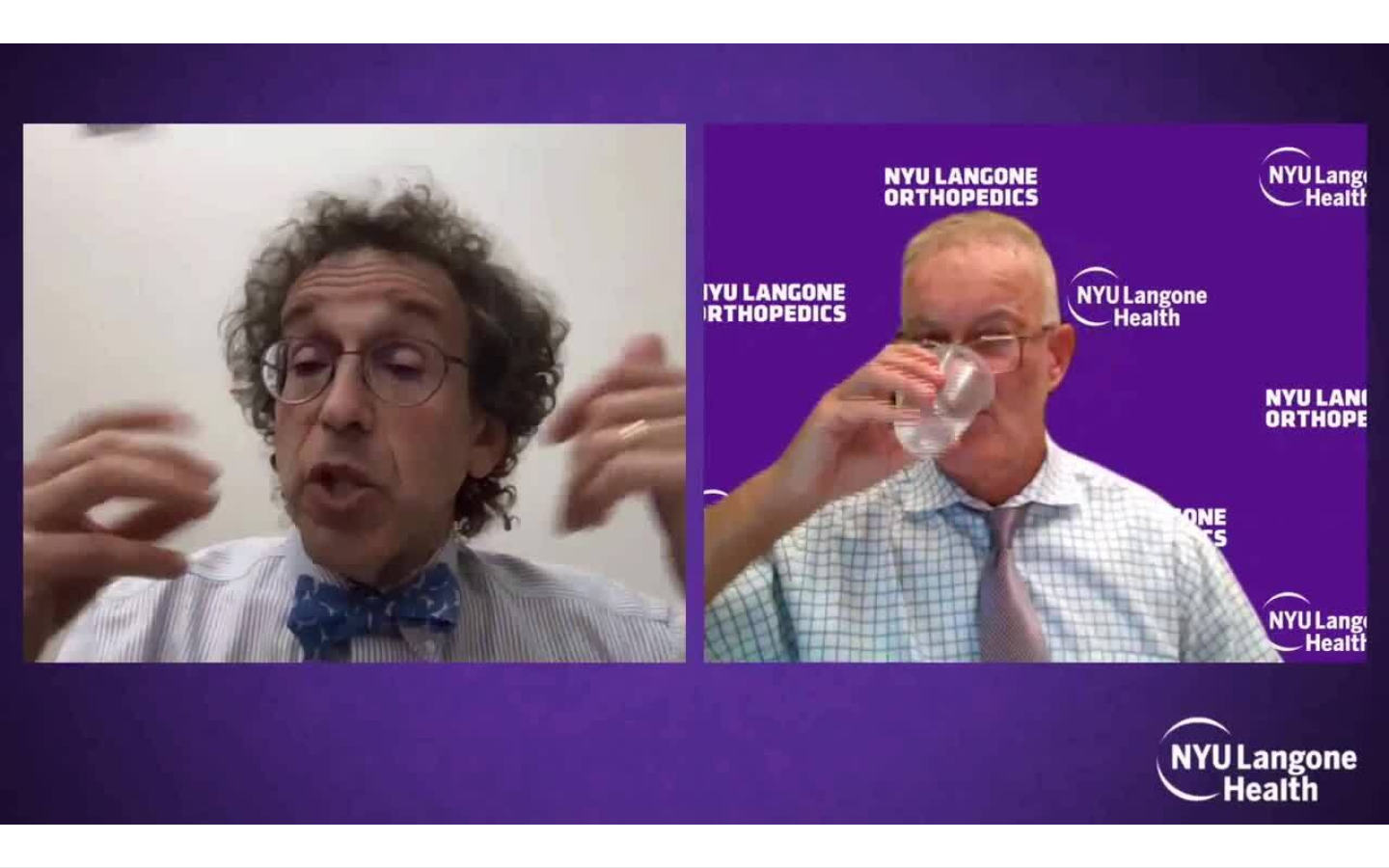 click on "10 seconds
Tap to unmute" at bounding box center (694, 433) 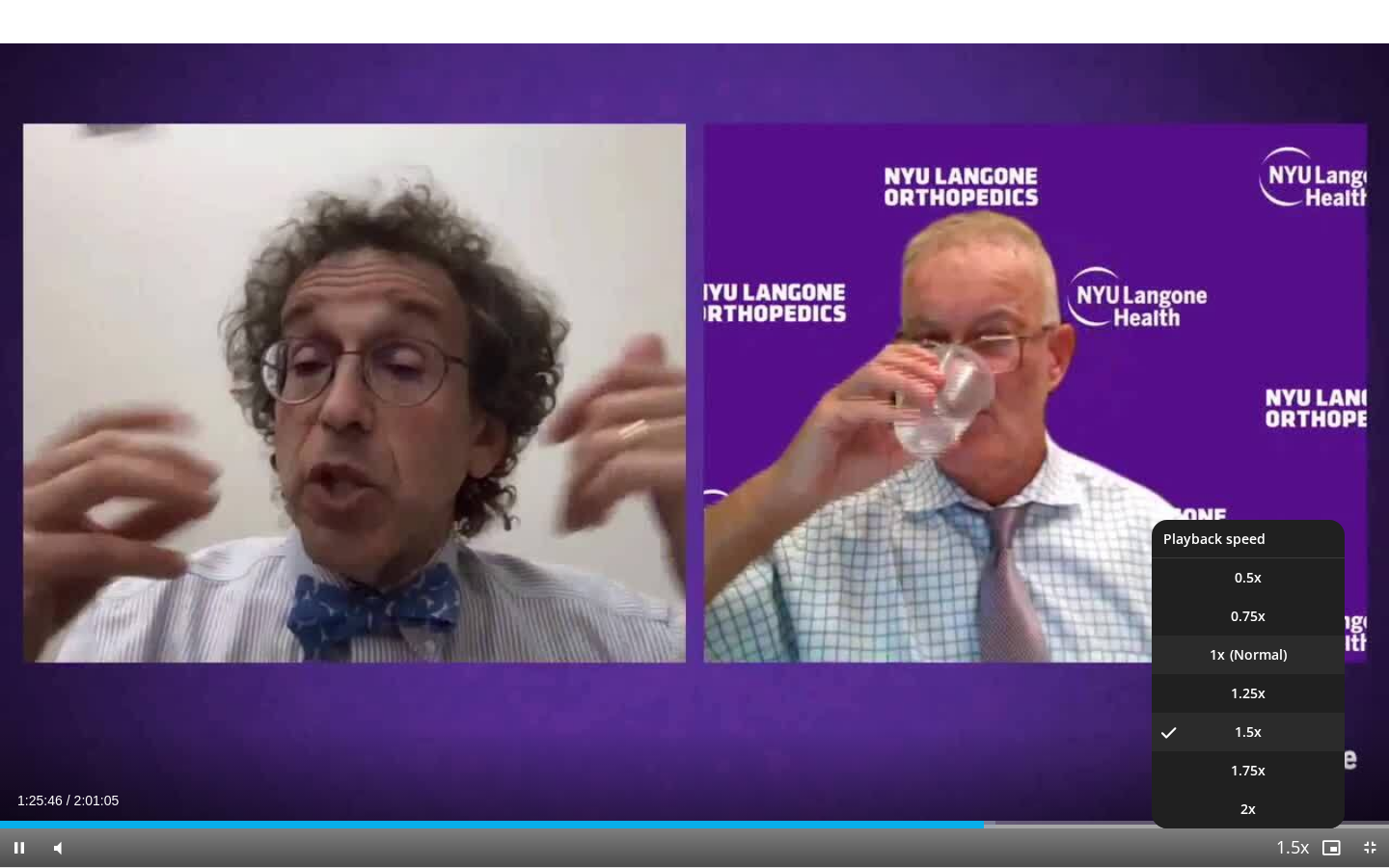 click on "1x" at bounding box center [1248, 655] 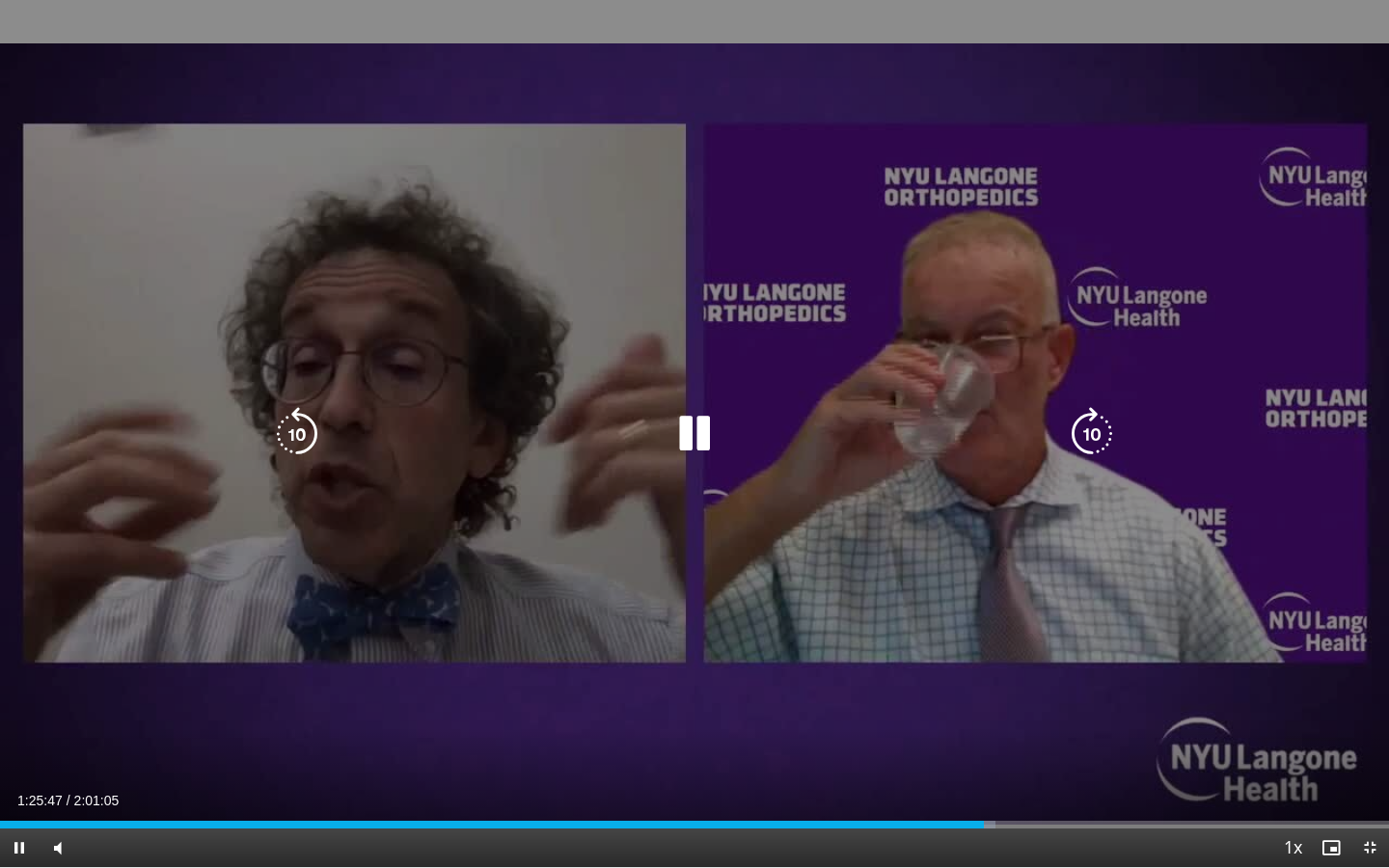 click on "10 seconds
Tap to unmute" at bounding box center [694, 433] 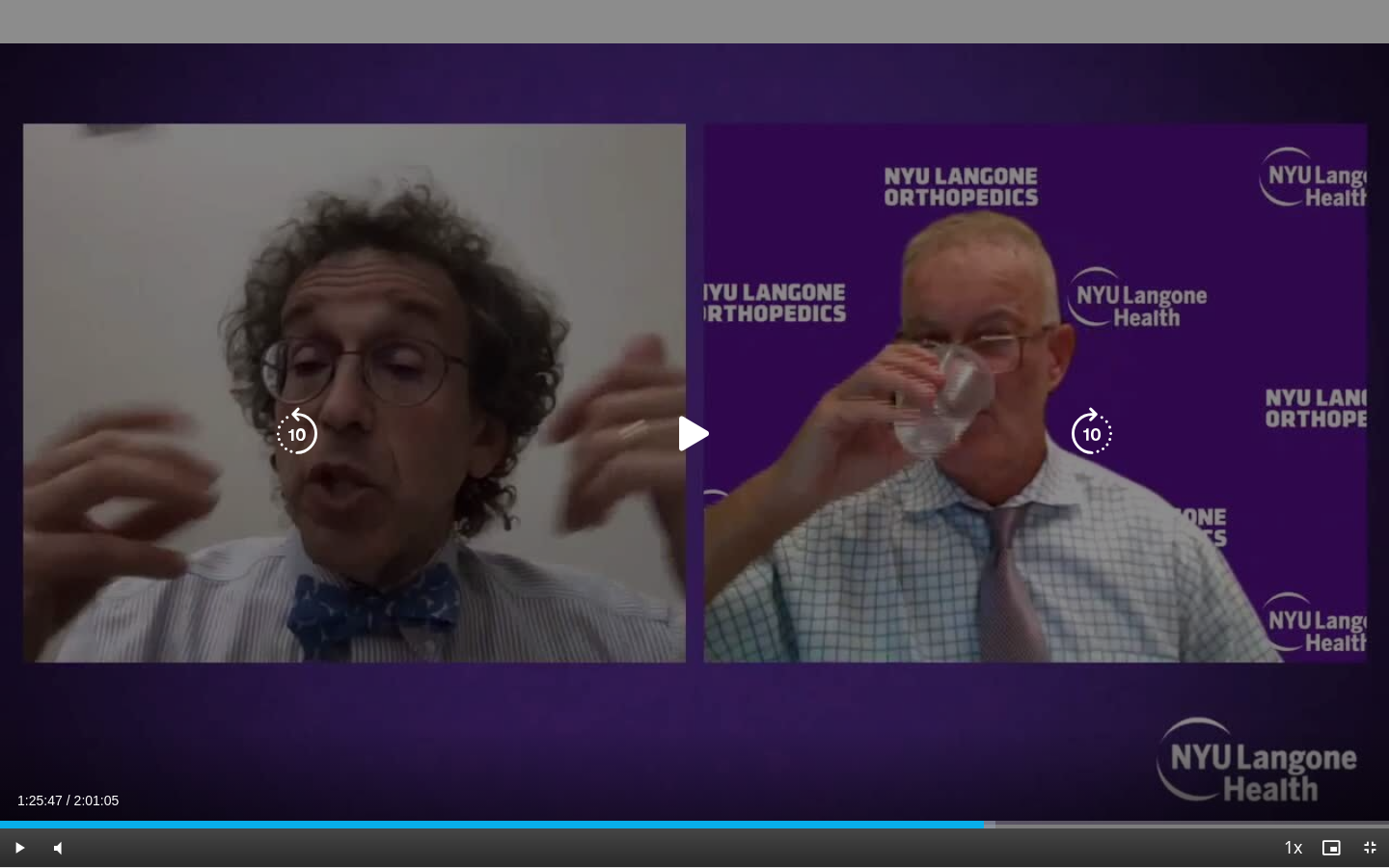 click on "10 seconds
Tap to unmute" at bounding box center (694, 433) 